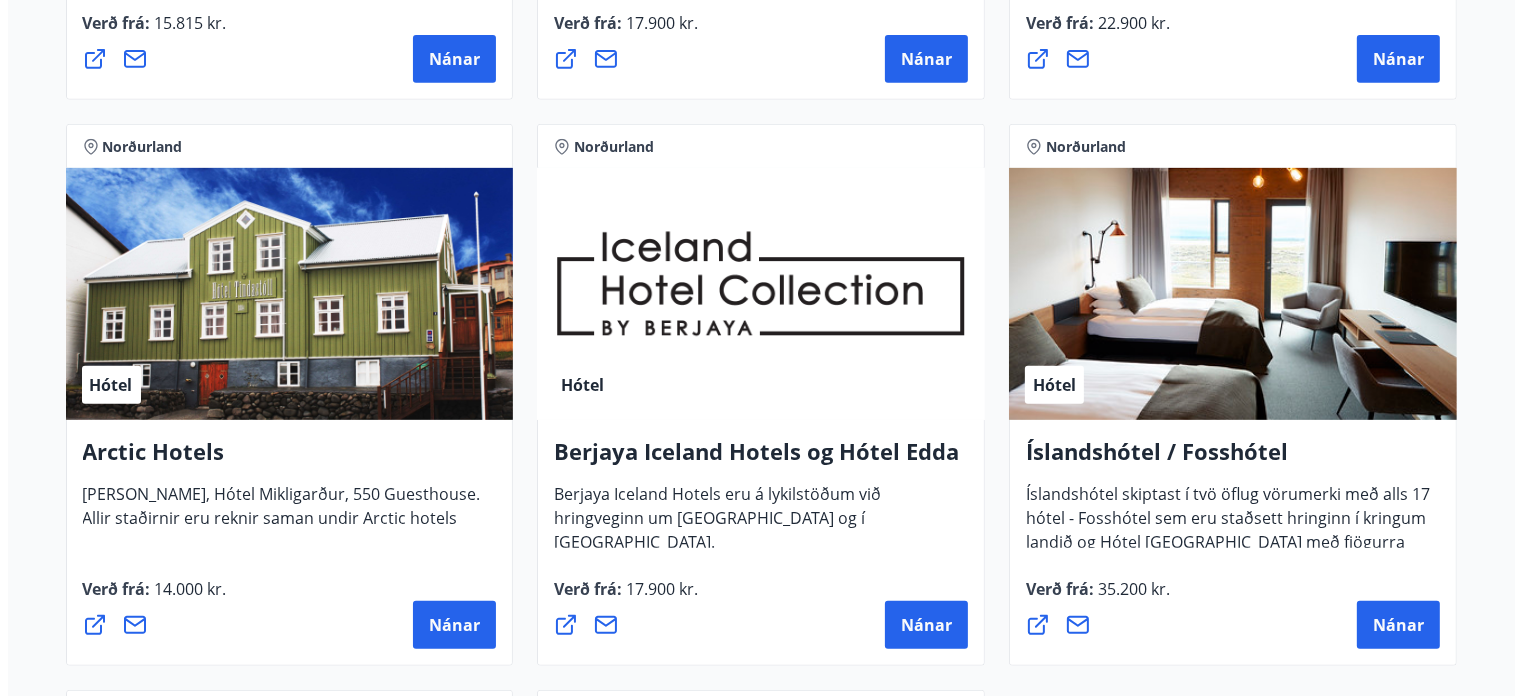 scroll, scrollTop: 1203, scrollLeft: 0, axis: vertical 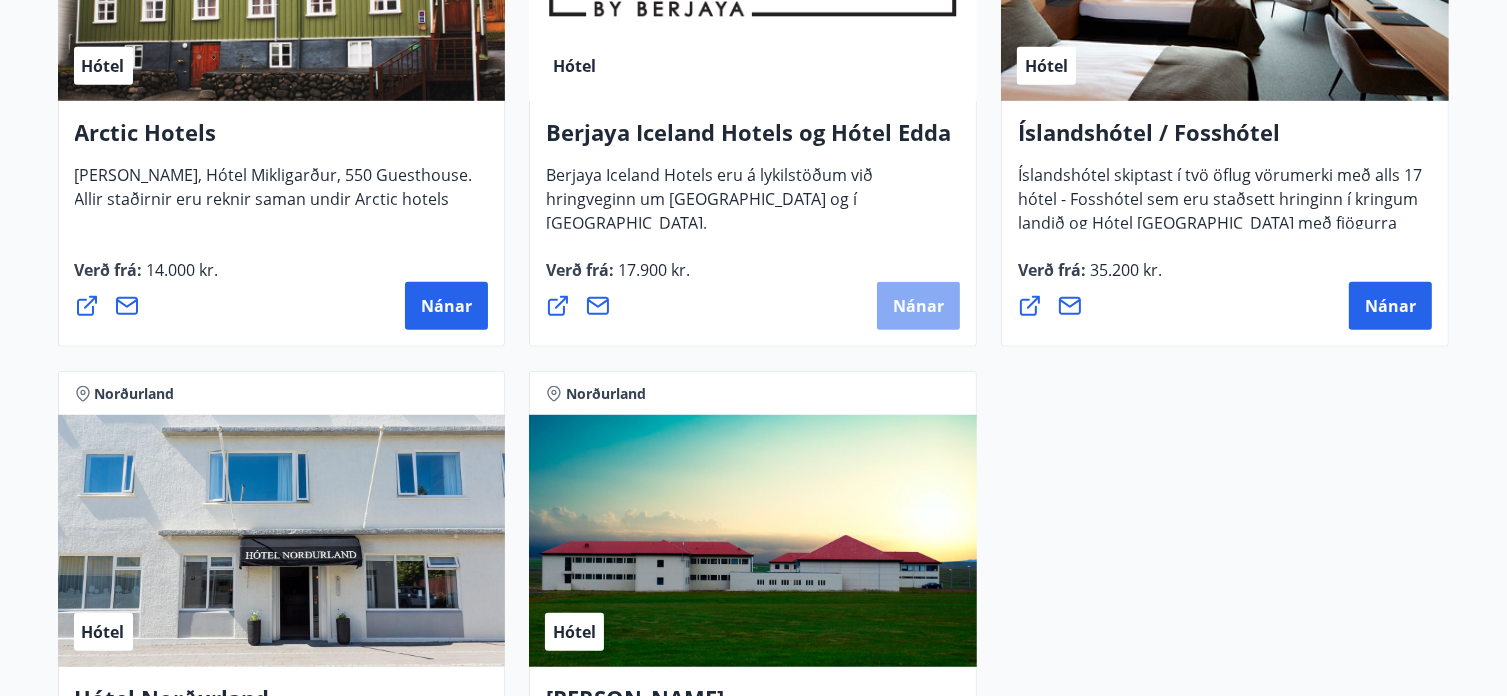 click on "Nánar" at bounding box center [918, 306] 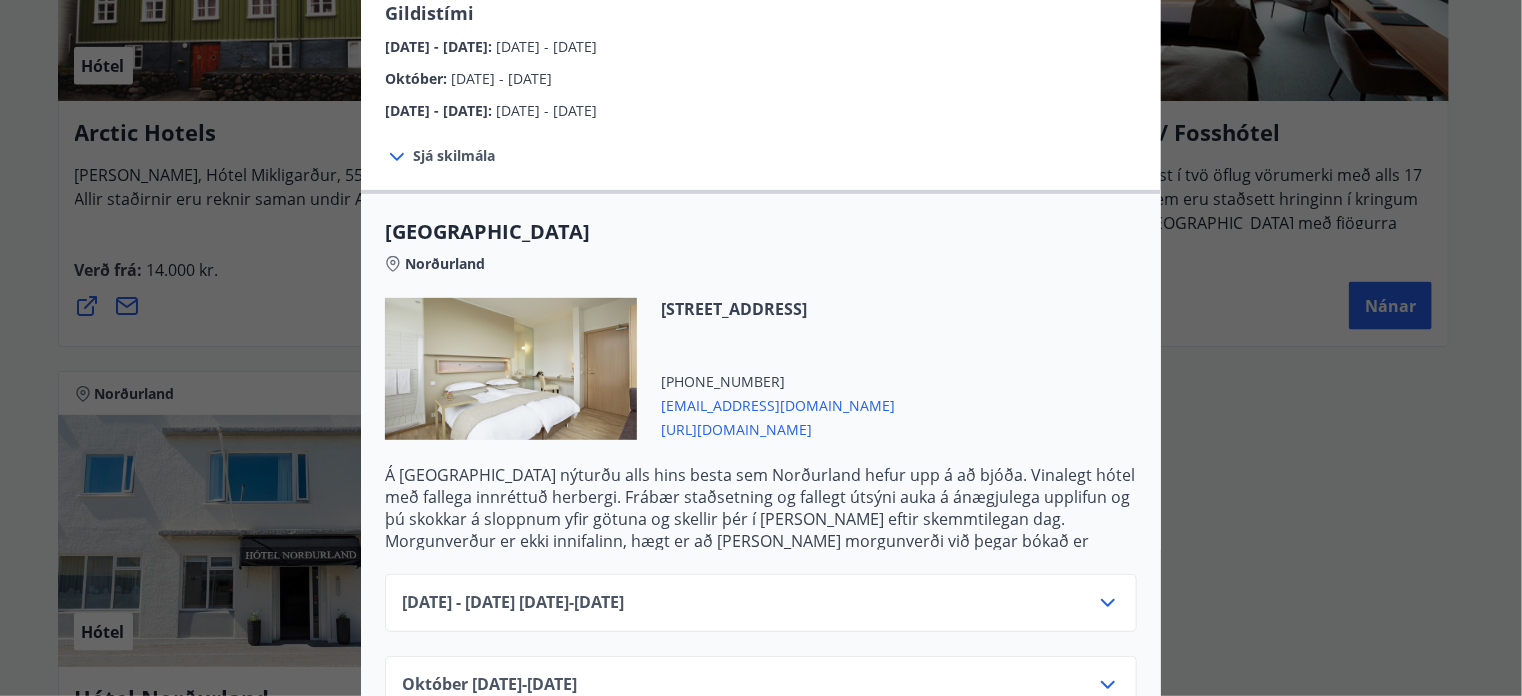scroll, scrollTop: 400, scrollLeft: 0, axis: vertical 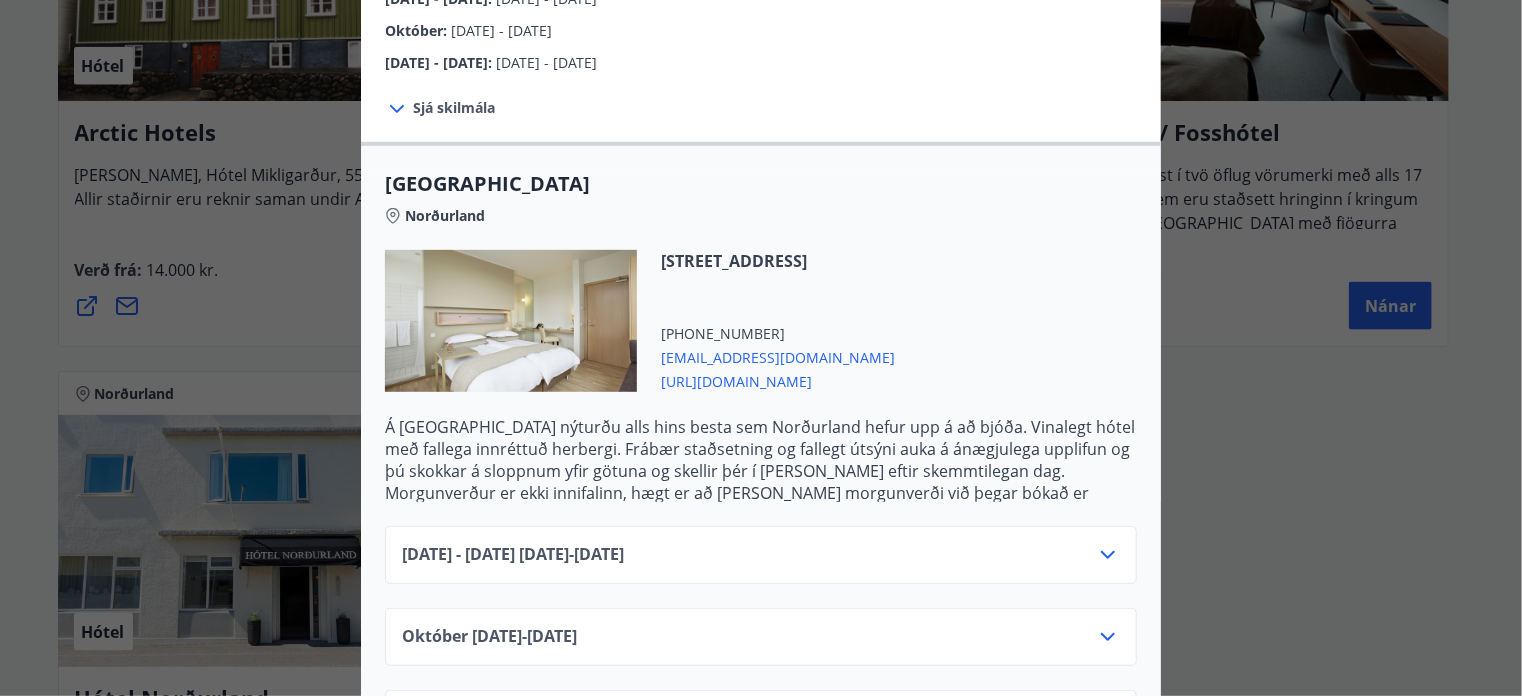 click 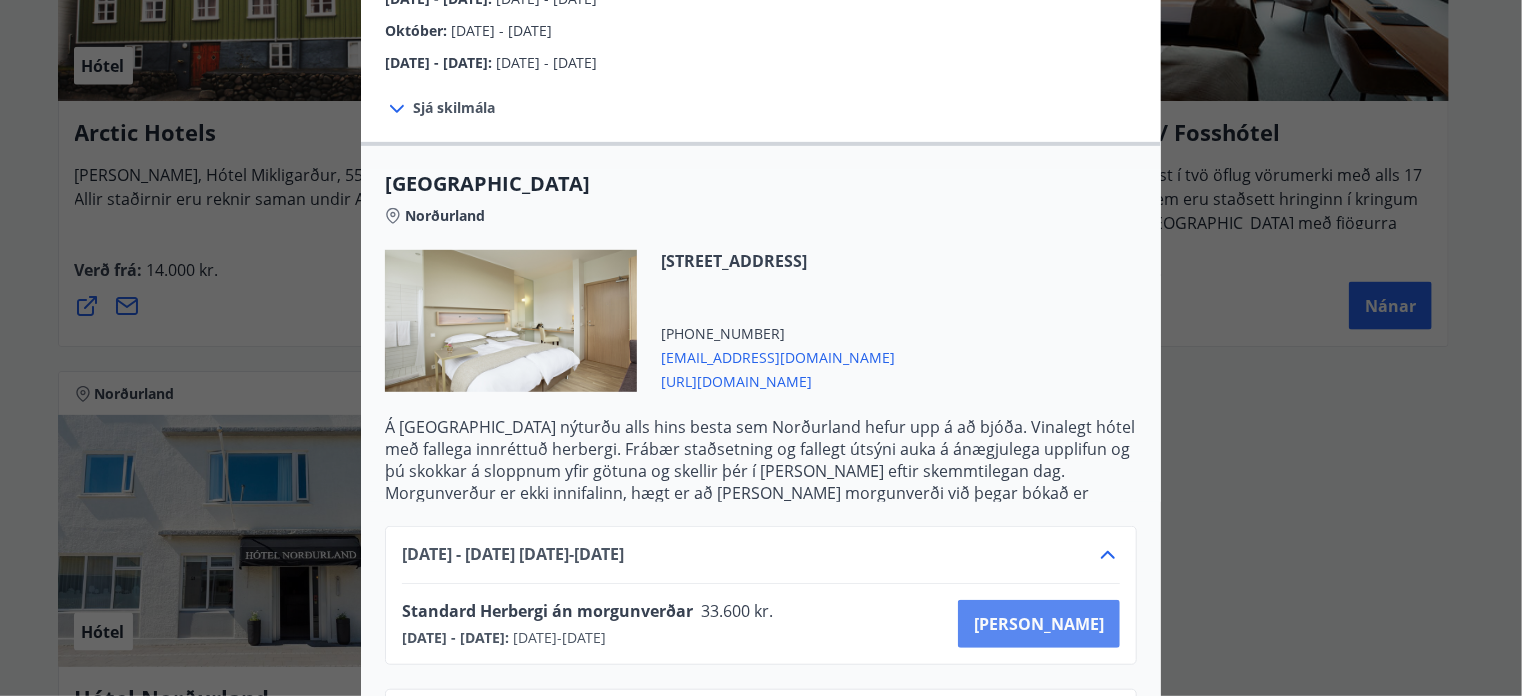 click on "[PERSON_NAME]" at bounding box center (1039, 624) 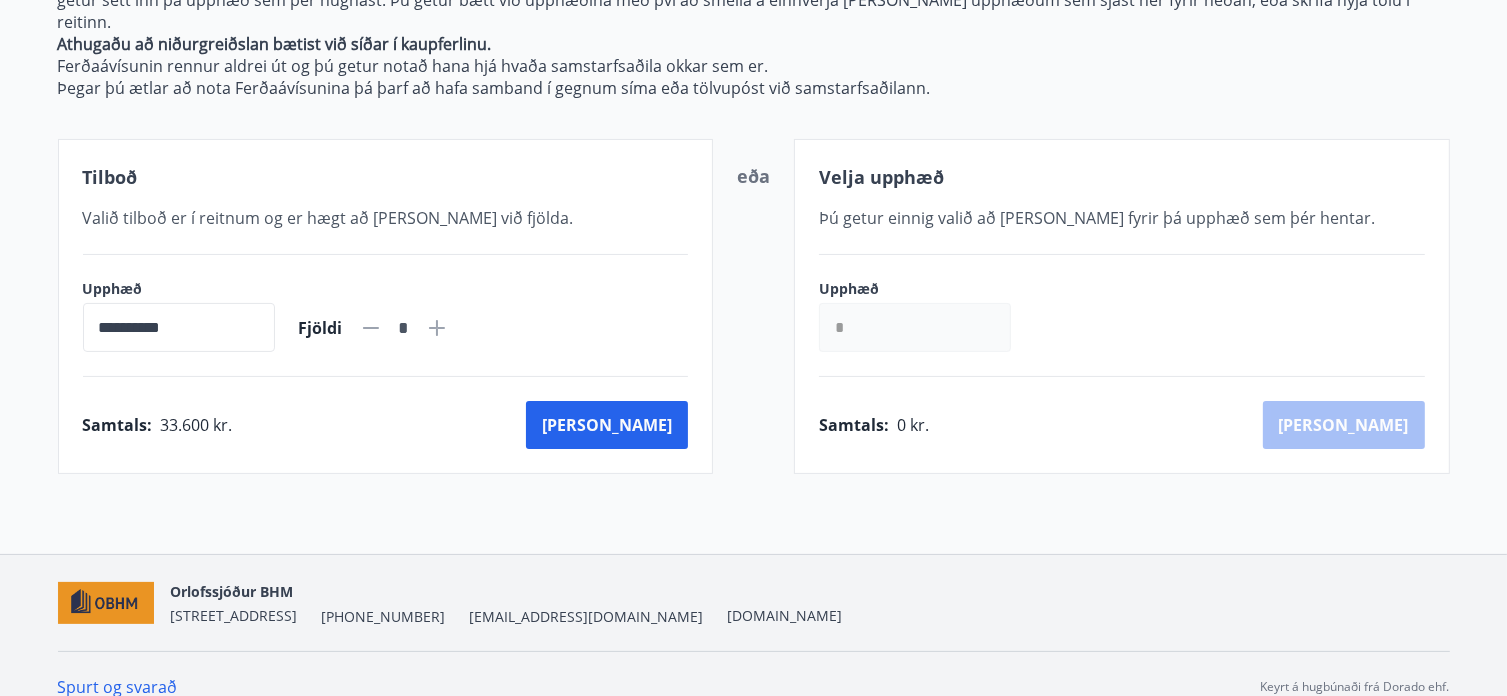 scroll, scrollTop: 312, scrollLeft: 0, axis: vertical 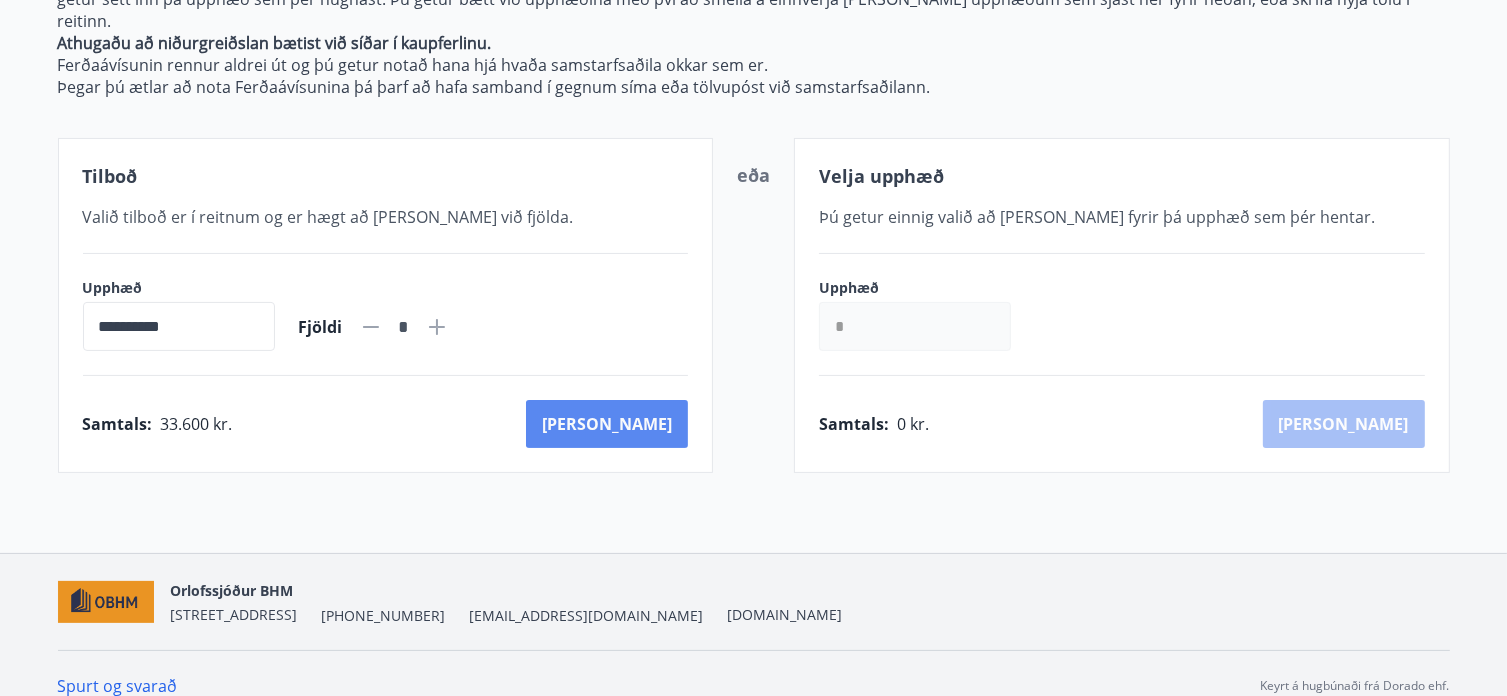 click on "[PERSON_NAME]" at bounding box center (607, 424) 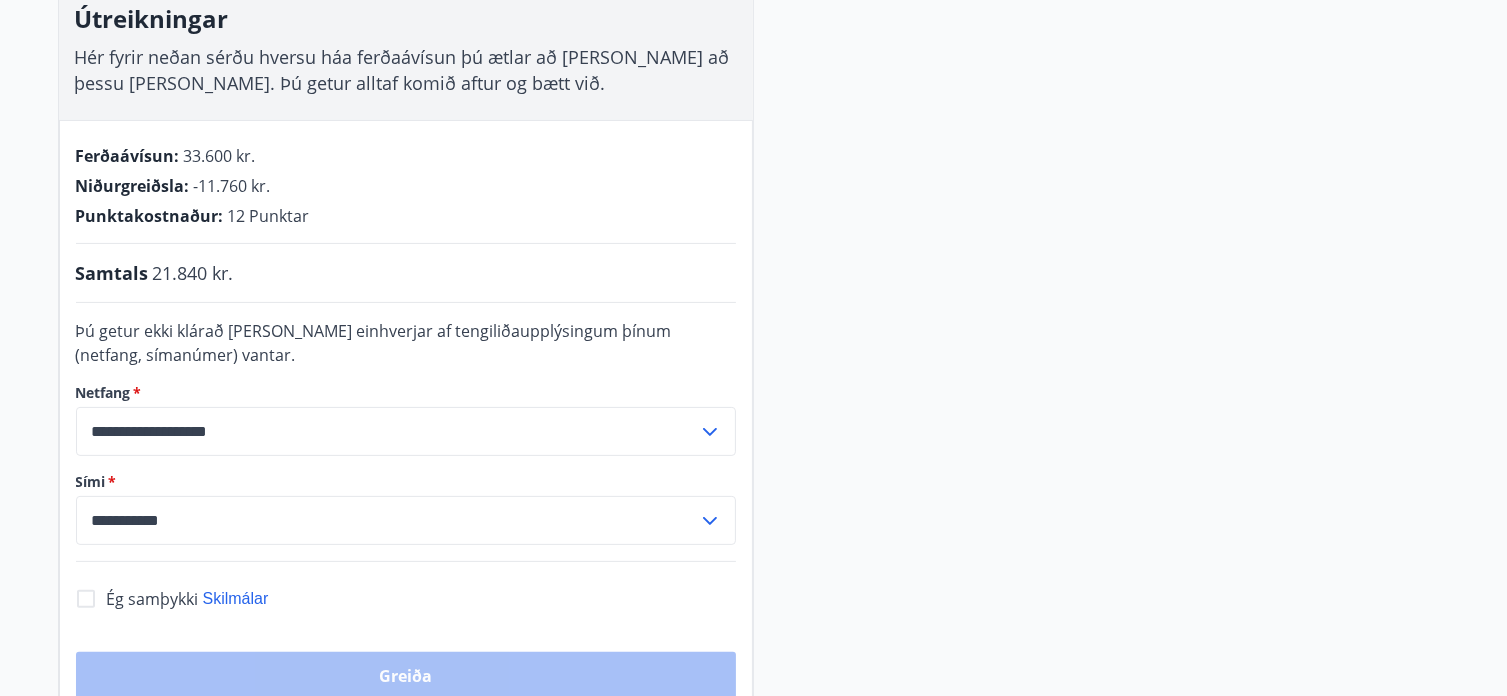 scroll, scrollTop: 312, scrollLeft: 0, axis: vertical 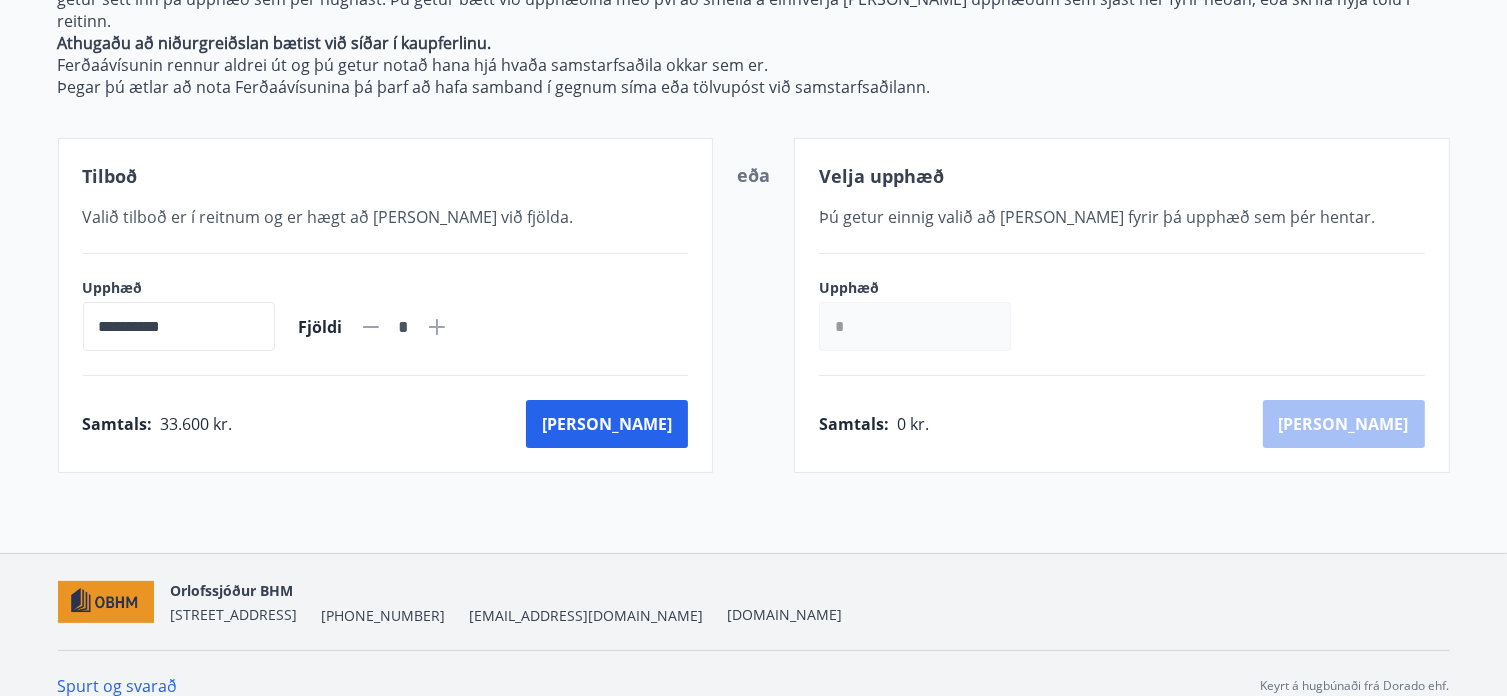 click 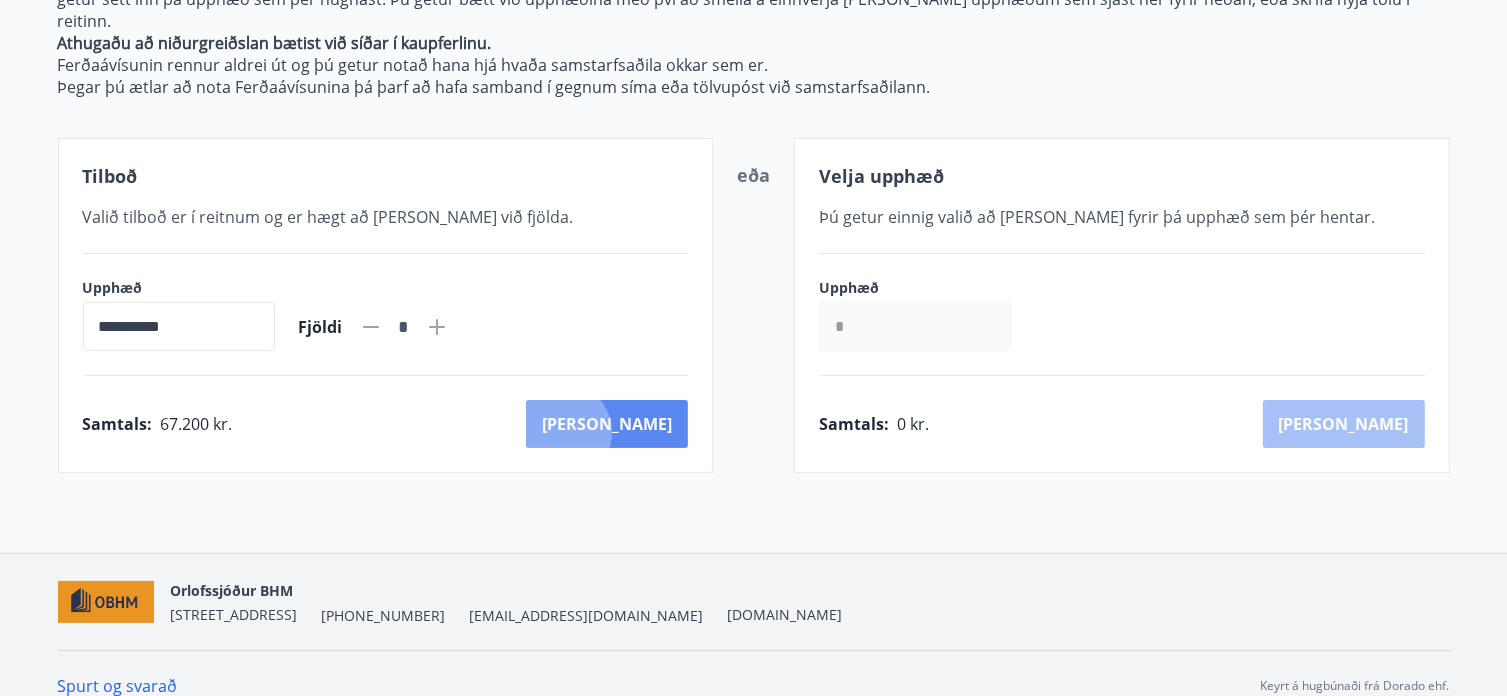 click on "[PERSON_NAME]" at bounding box center [607, 424] 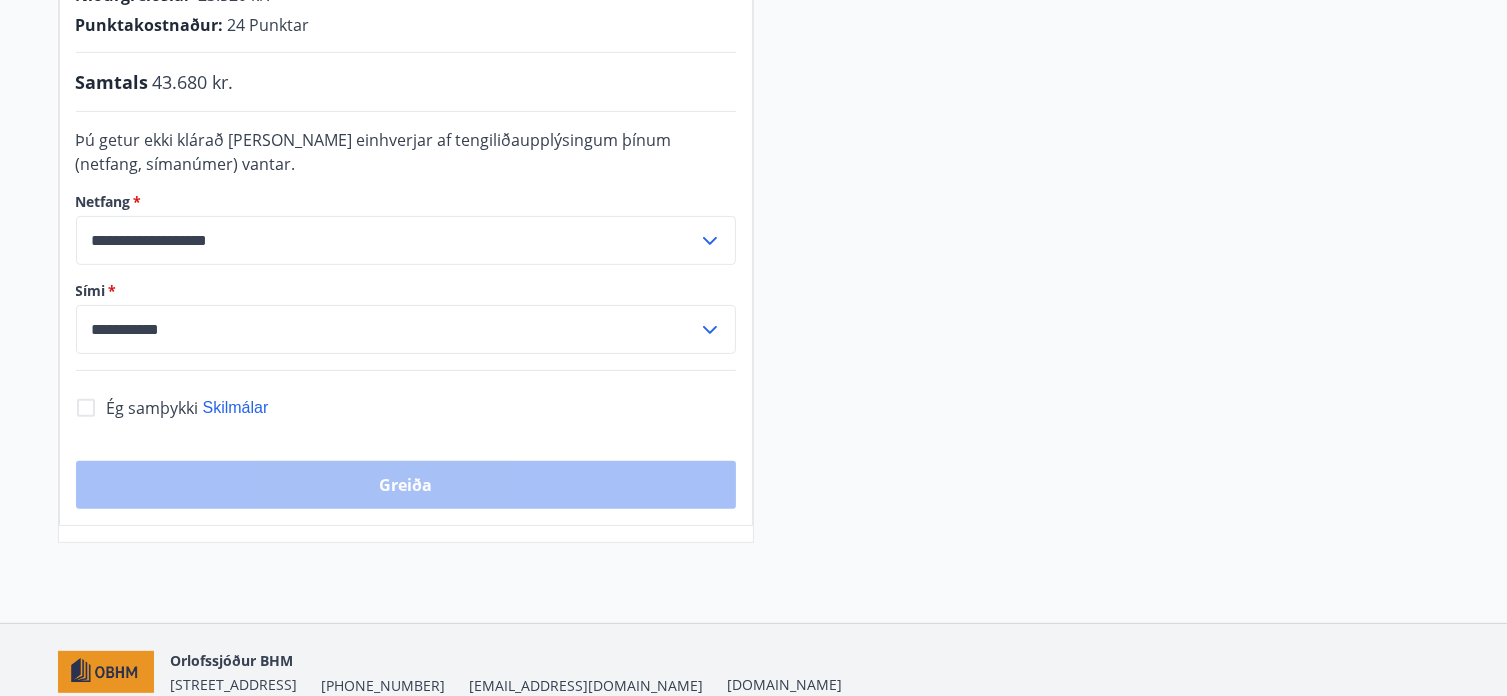 scroll, scrollTop: 380, scrollLeft: 0, axis: vertical 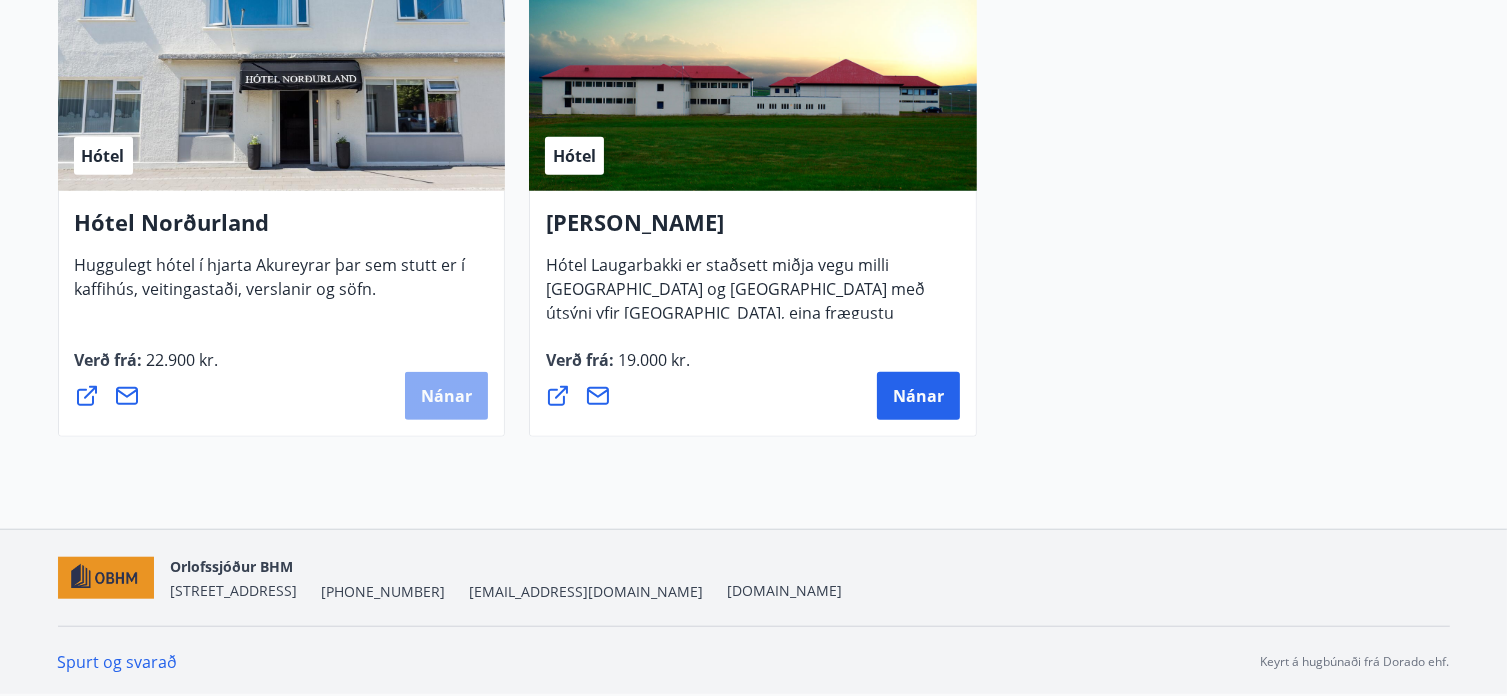 click on "Nánar" at bounding box center [446, 396] 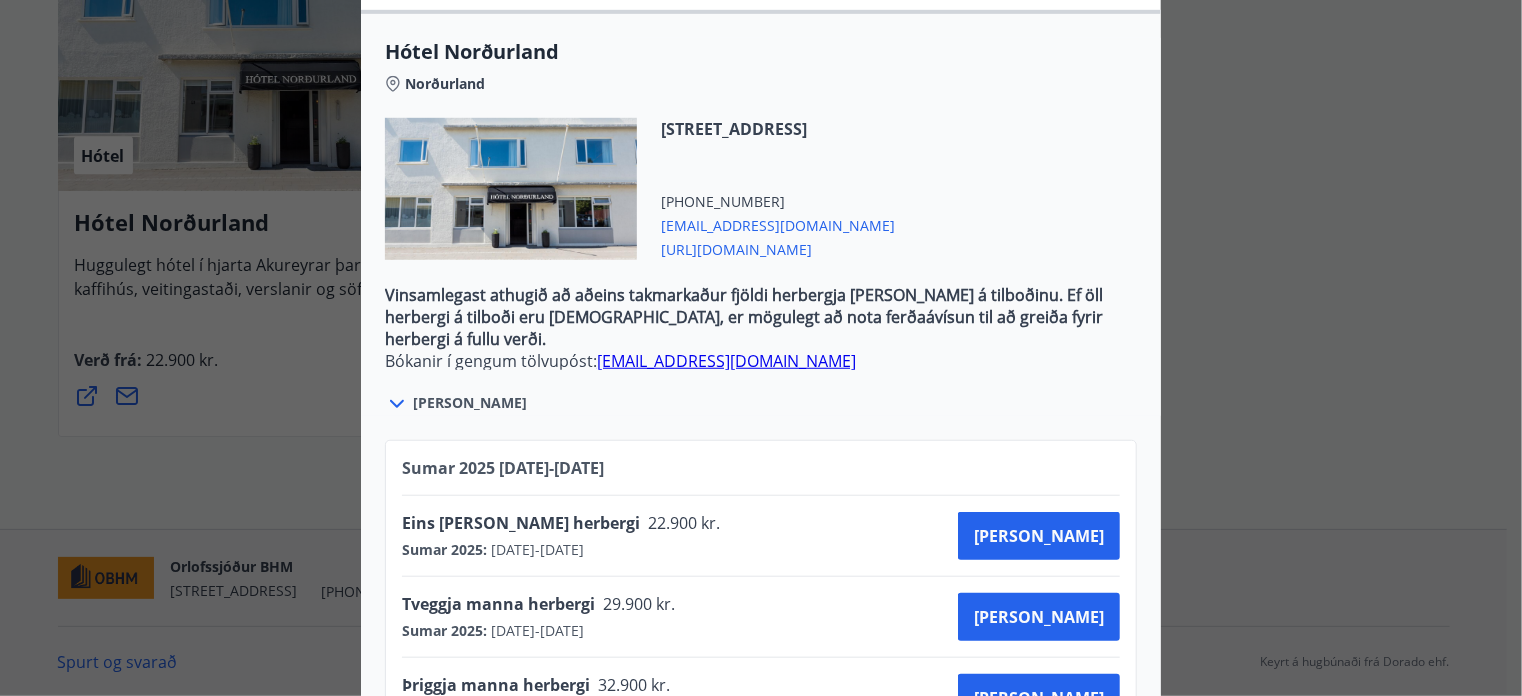 scroll, scrollTop: 658, scrollLeft: 0, axis: vertical 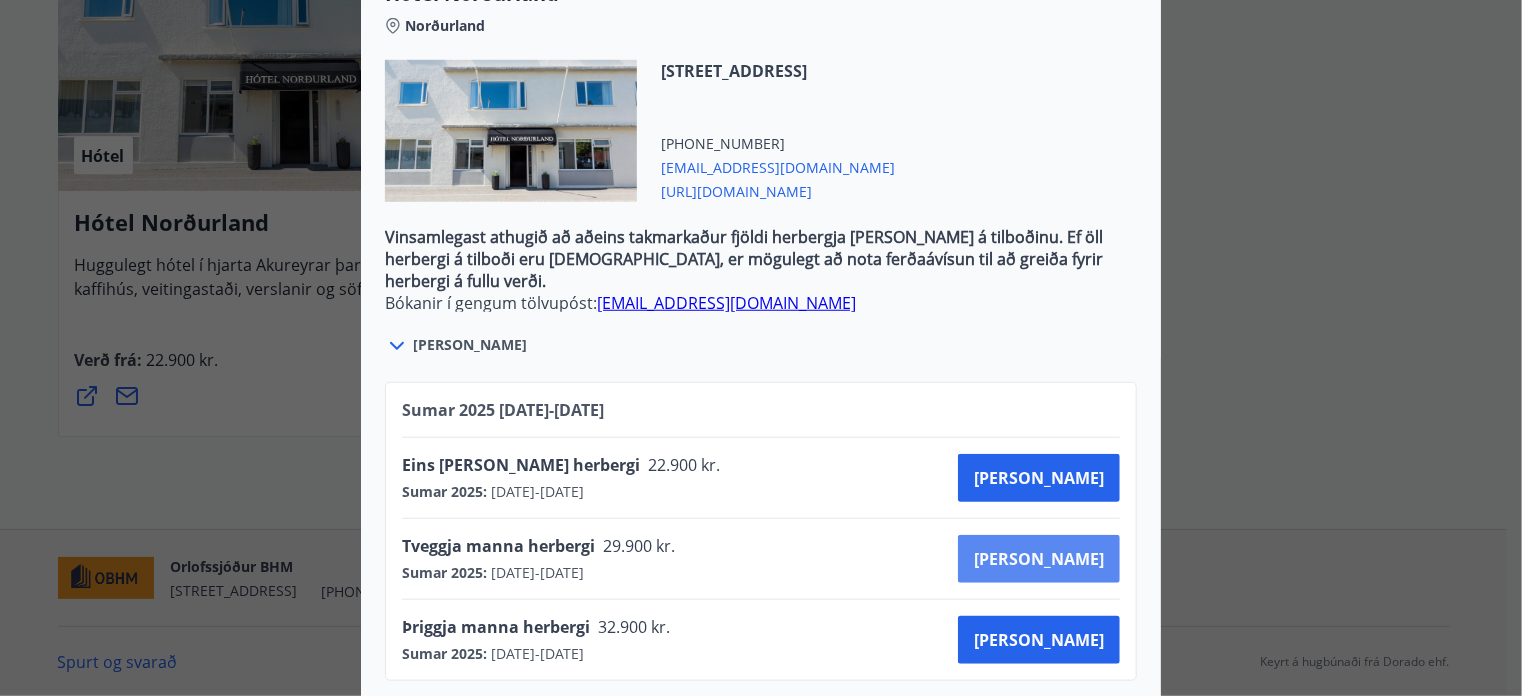 click on "[PERSON_NAME]" at bounding box center (1039, 559) 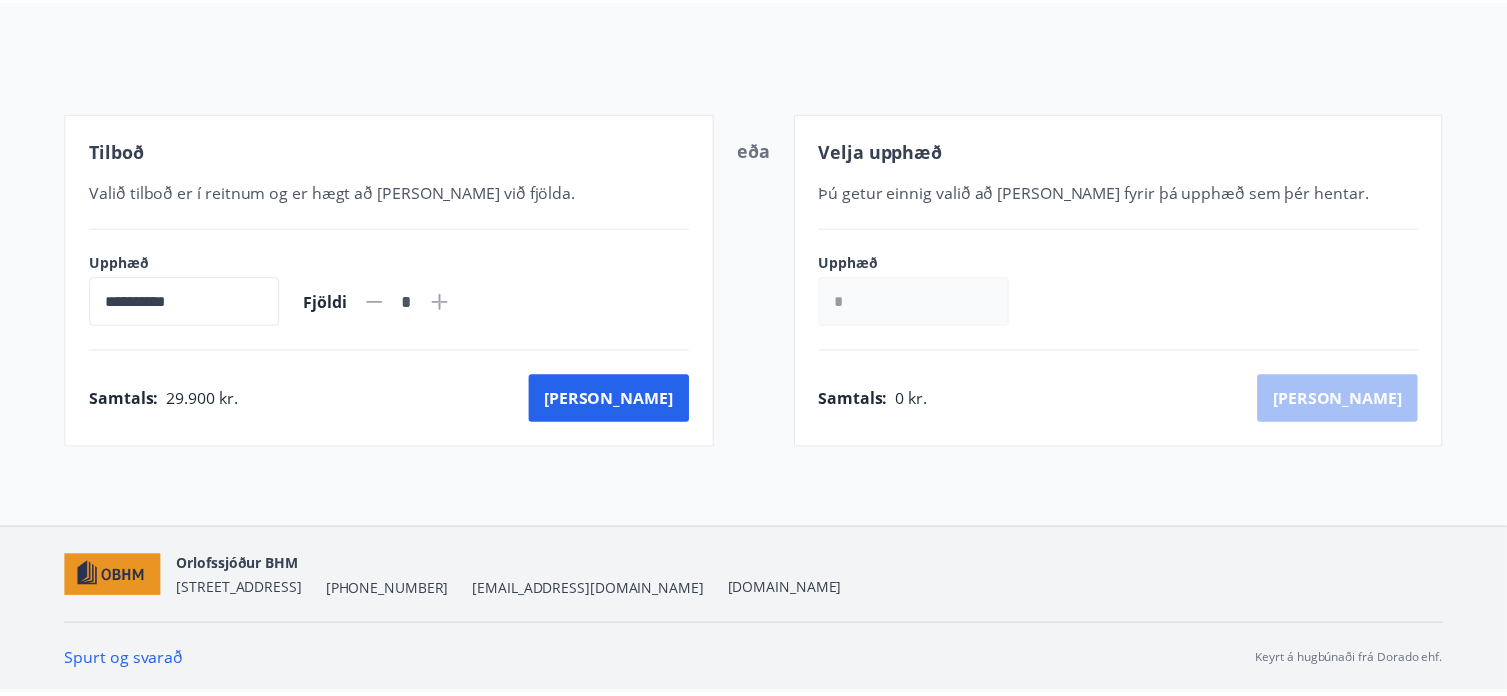 scroll, scrollTop: 203, scrollLeft: 0, axis: vertical 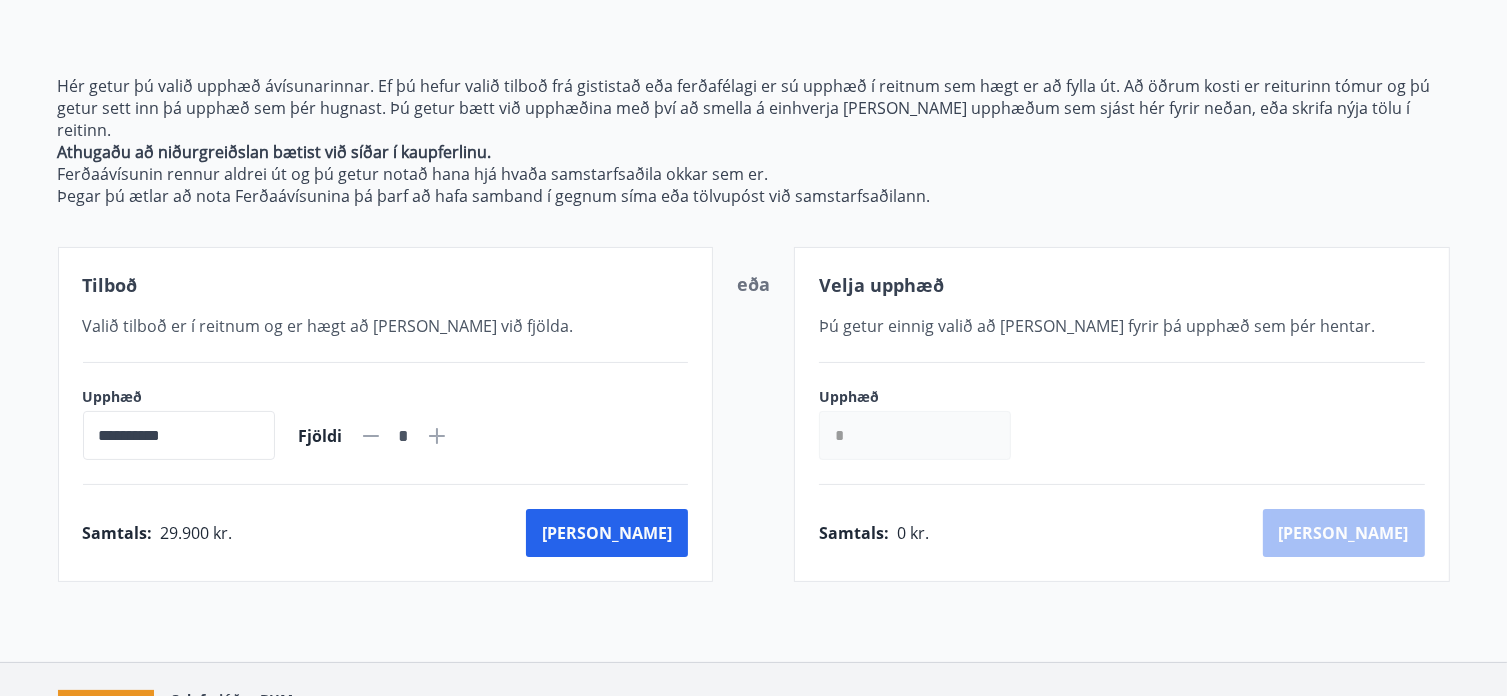 click 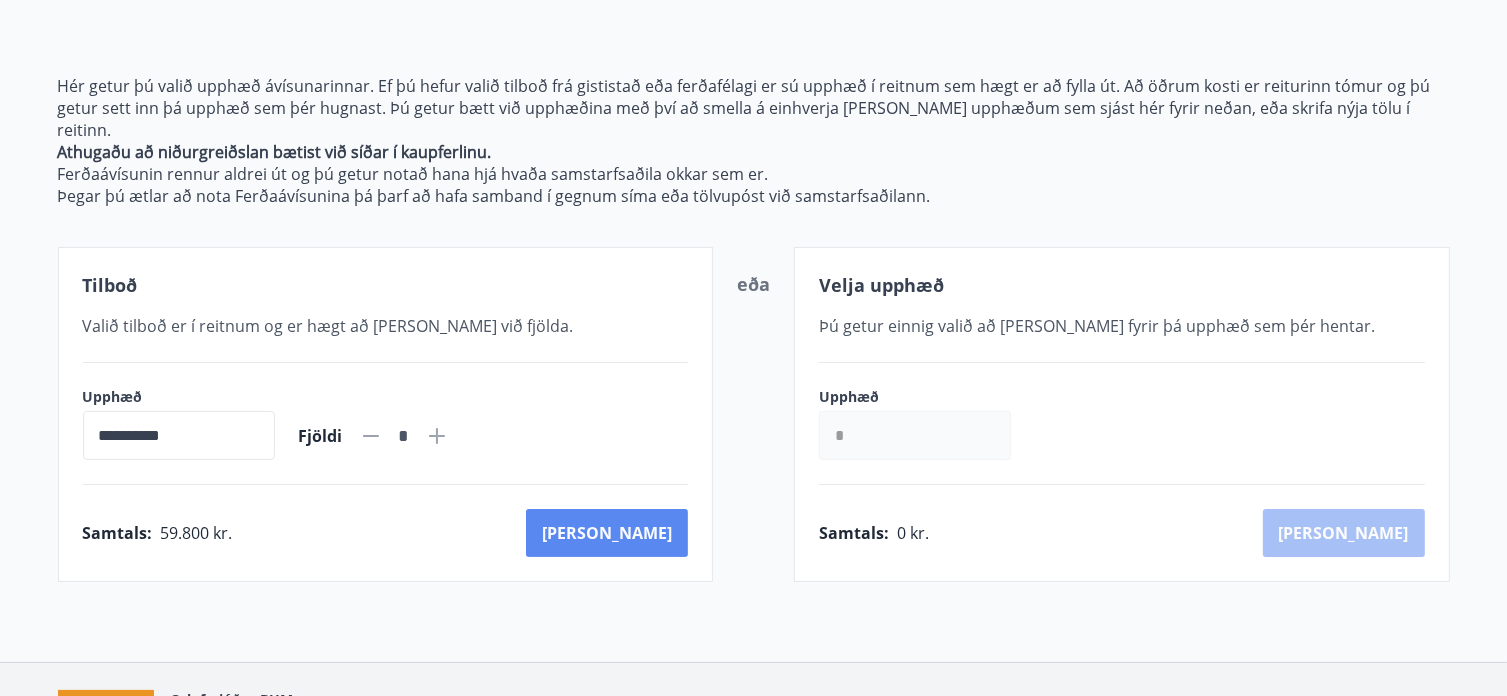 click on "[PERSON_NAME]" at bounding box center (607, 533) 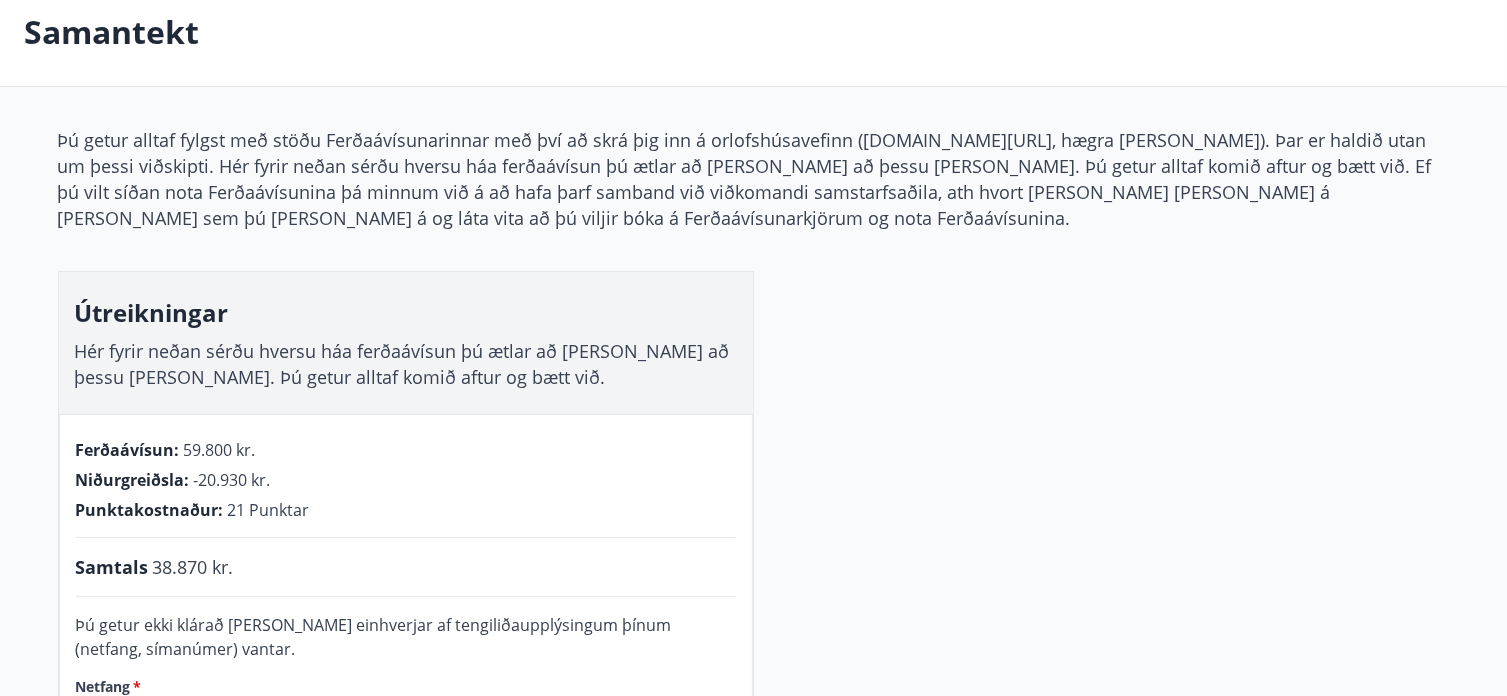 scroll, scrollTop: 3, scrollLeft: 0, axis: vertical 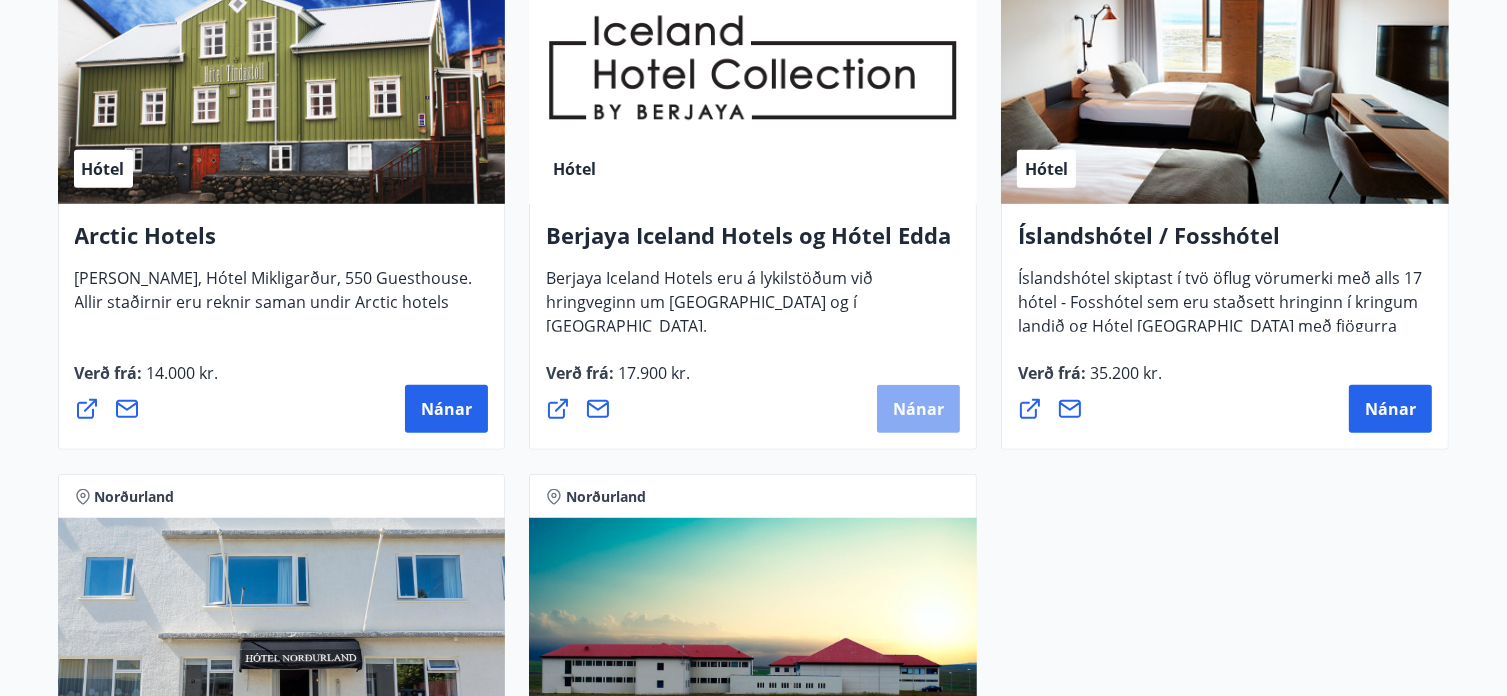 click on "Nánar" at bounding box center (918, 409) 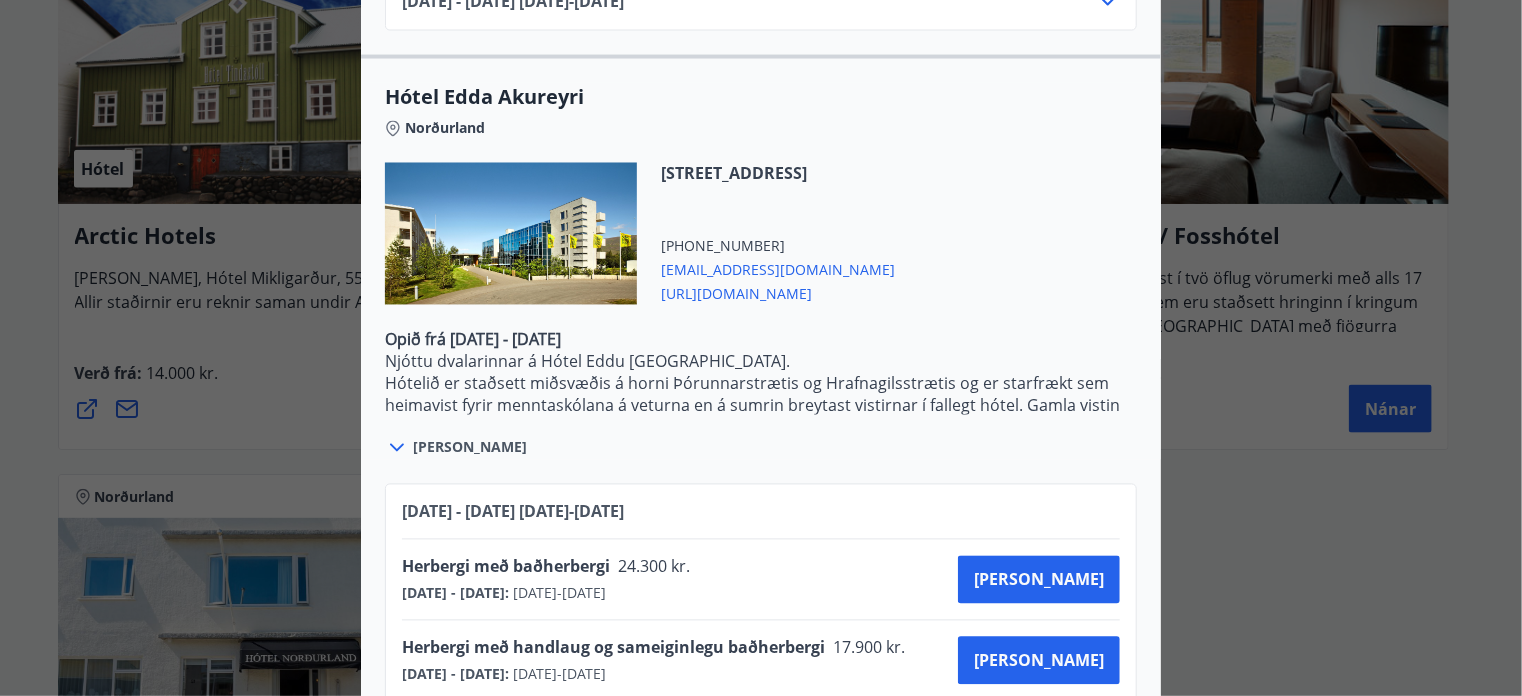 scroll, scrollTop: 1812, scrollLeft: 0, axis: vertical 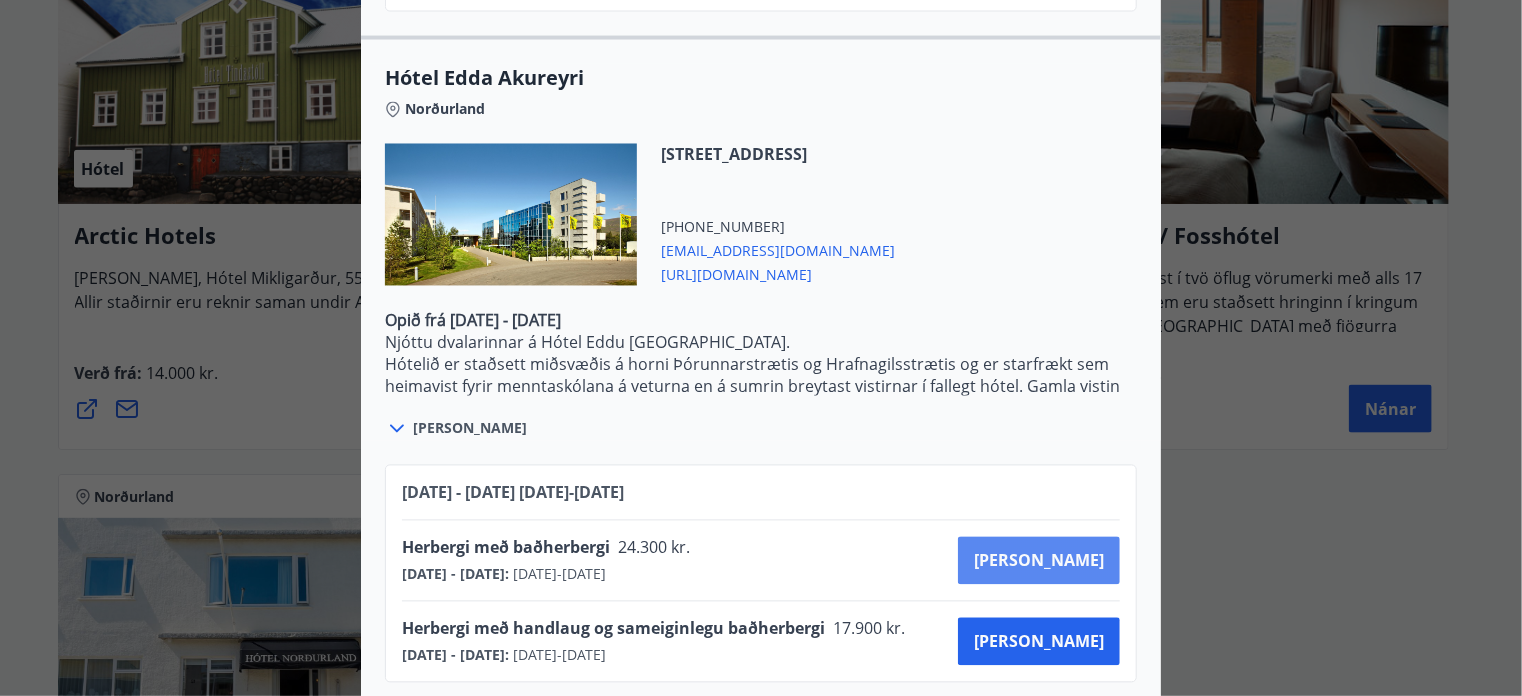 click on "[PERSON_NAME]" at bounding box center (1039, 561) 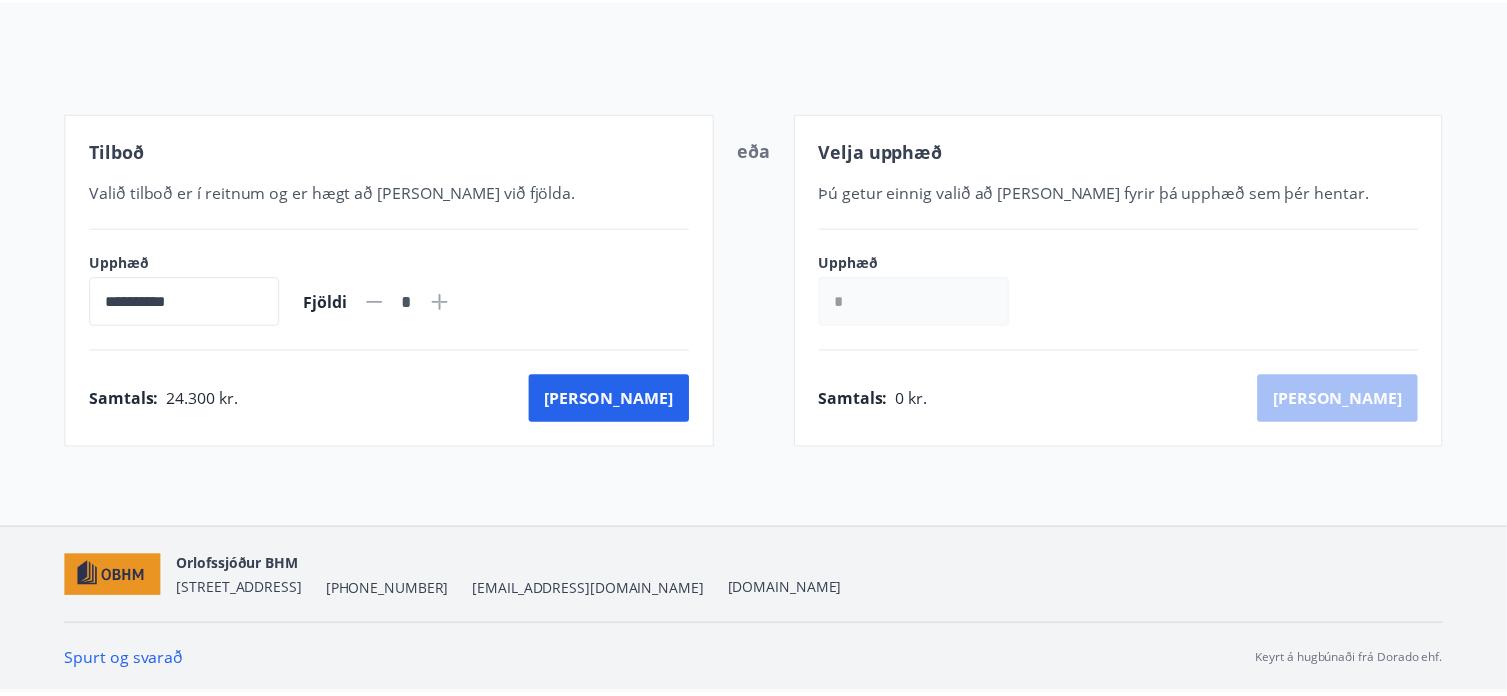 scroll, scrollTop: 203, scrollLeft: 0, axis: vertical 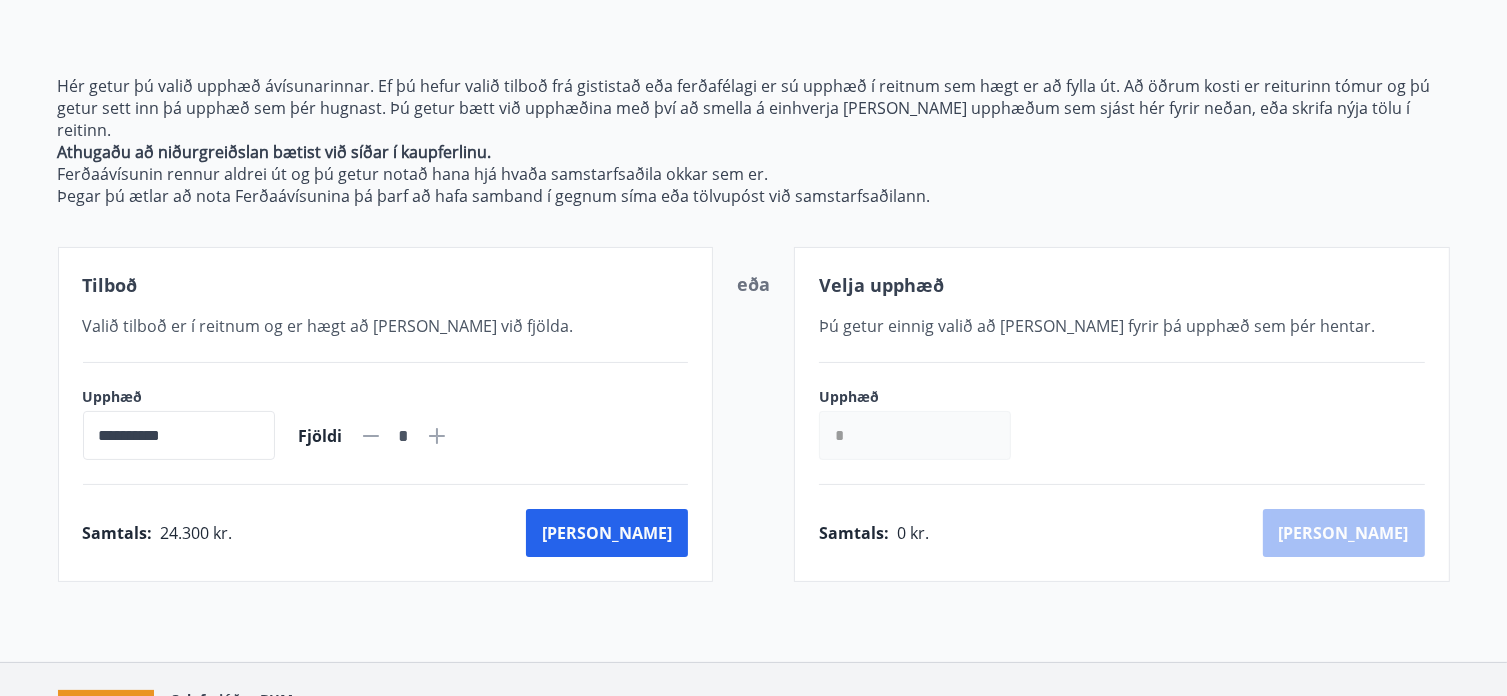 click 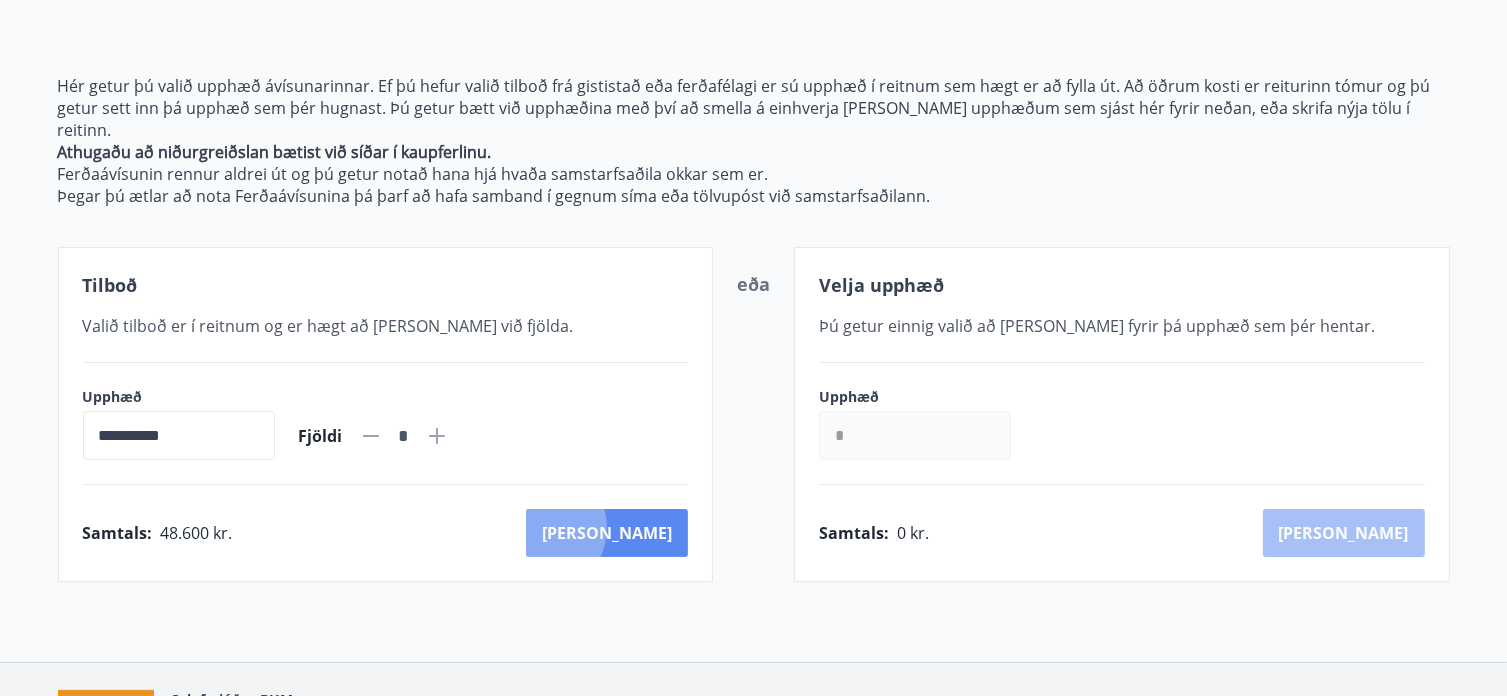click on "[PERSON_NAME]" at bounding box center (607, 533) 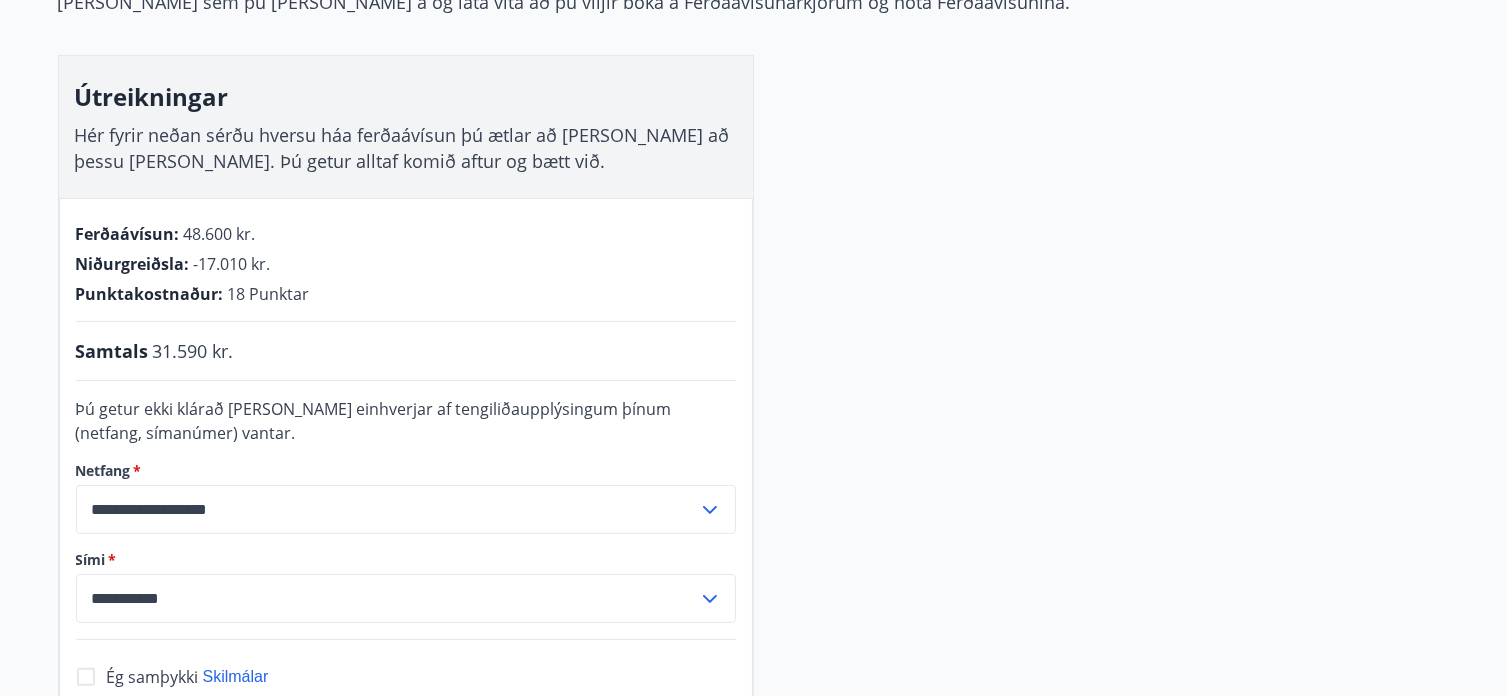 scroll, scrollTop: 203, scrollLeft: 0, axis: vertical 